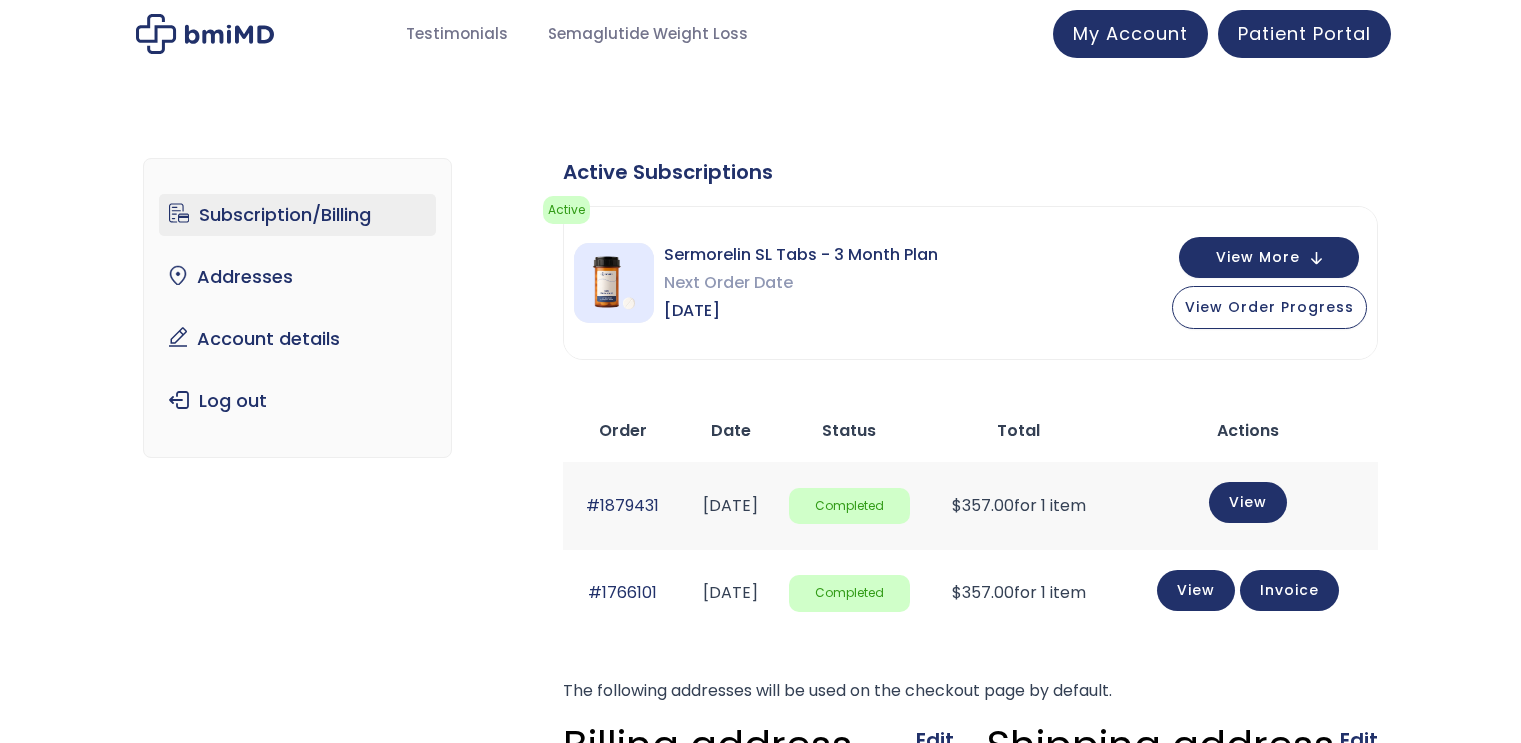 scroll, scrollTop: 0, scrollLeft: 0, axis: both 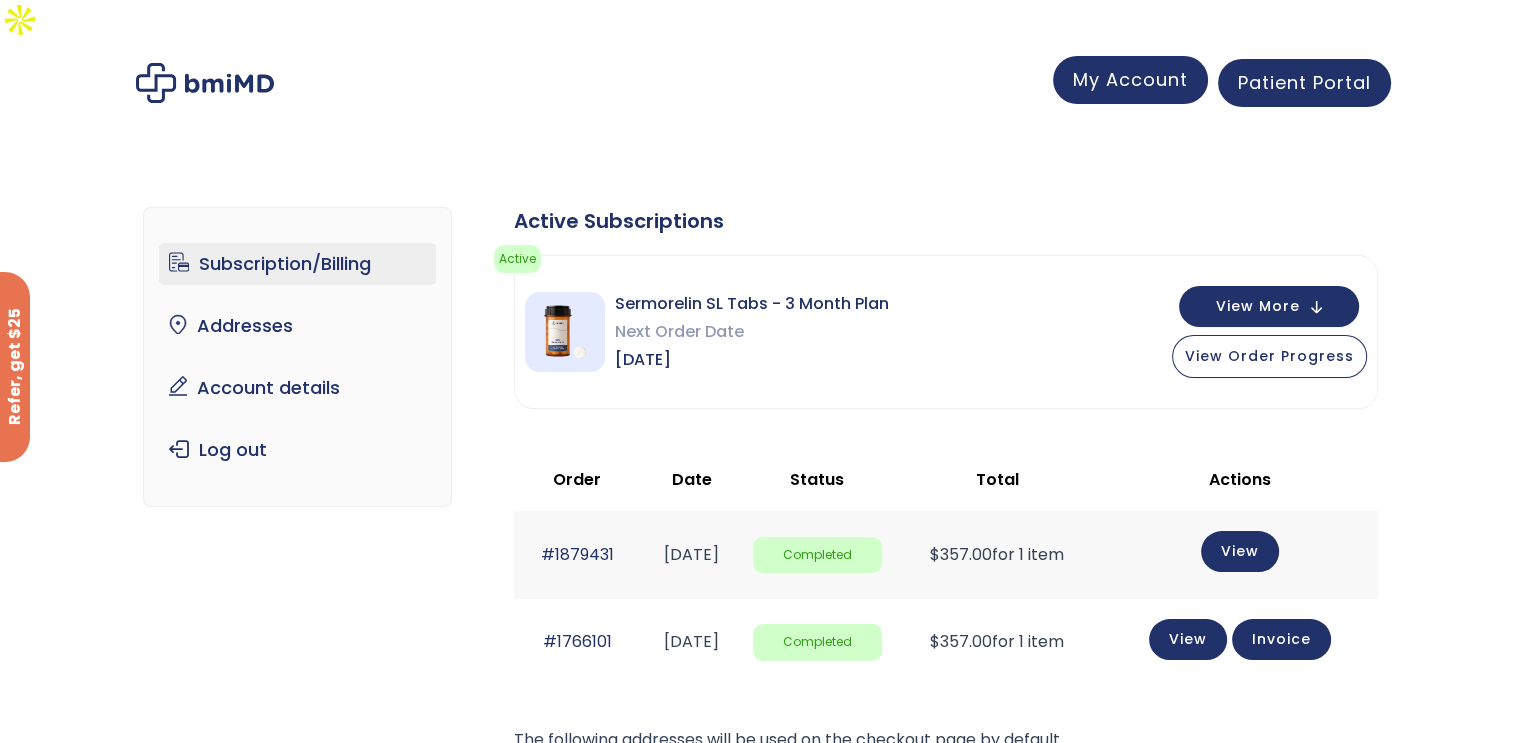 click on "My Account" at bounding box center [1130, 80] 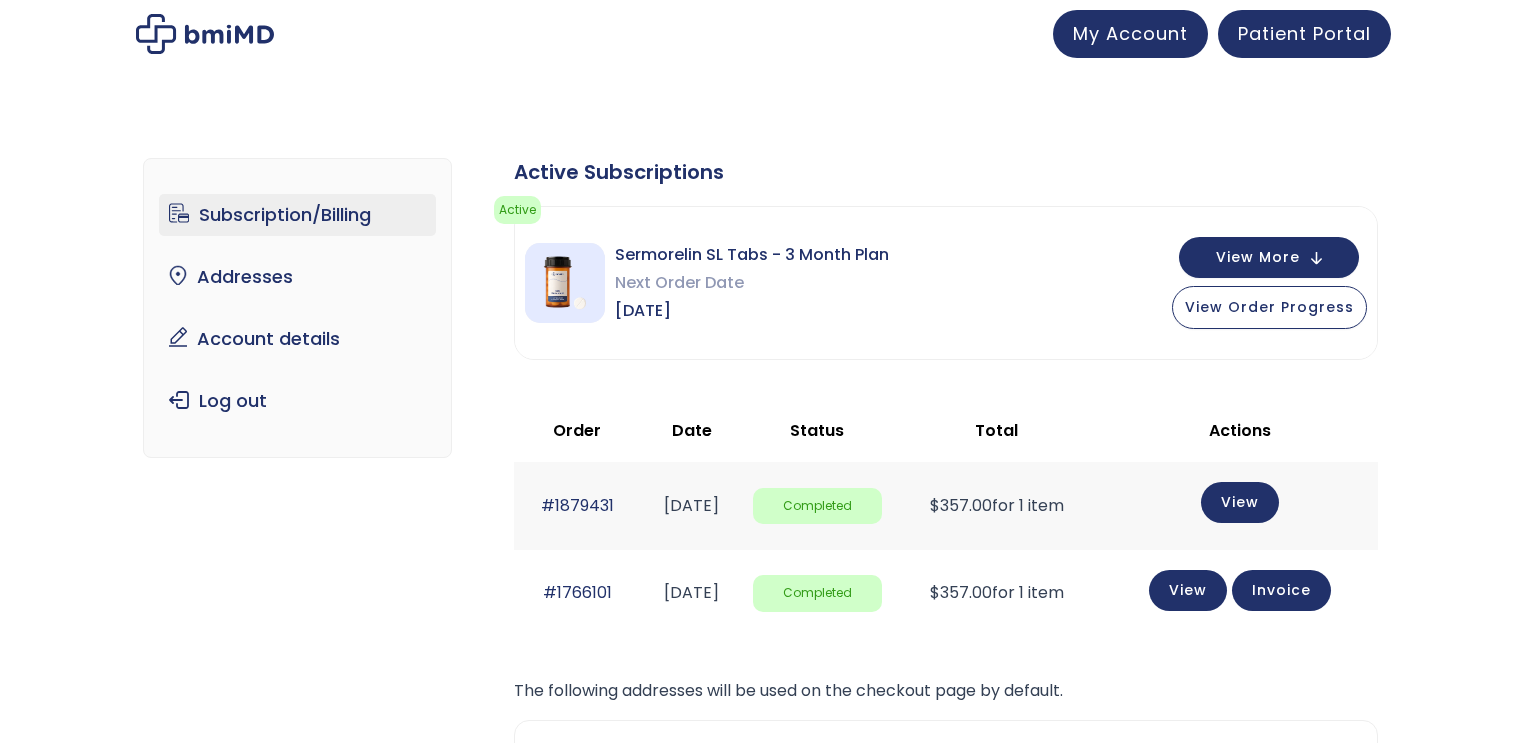 scroll, scrollTop: 0, scrollLeft: 0, axis: both 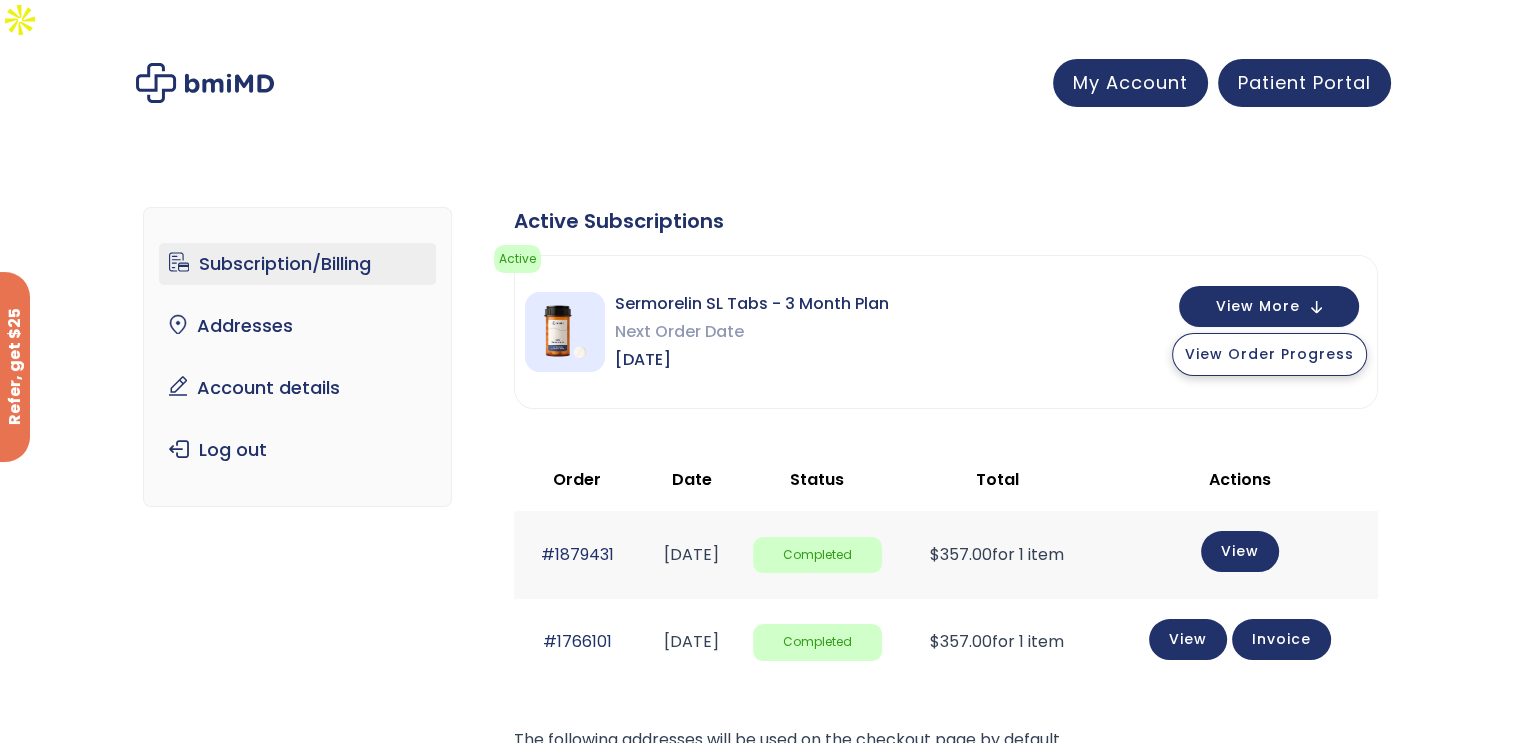 click on "View Order Progress" at bounding box center [1269, 354] 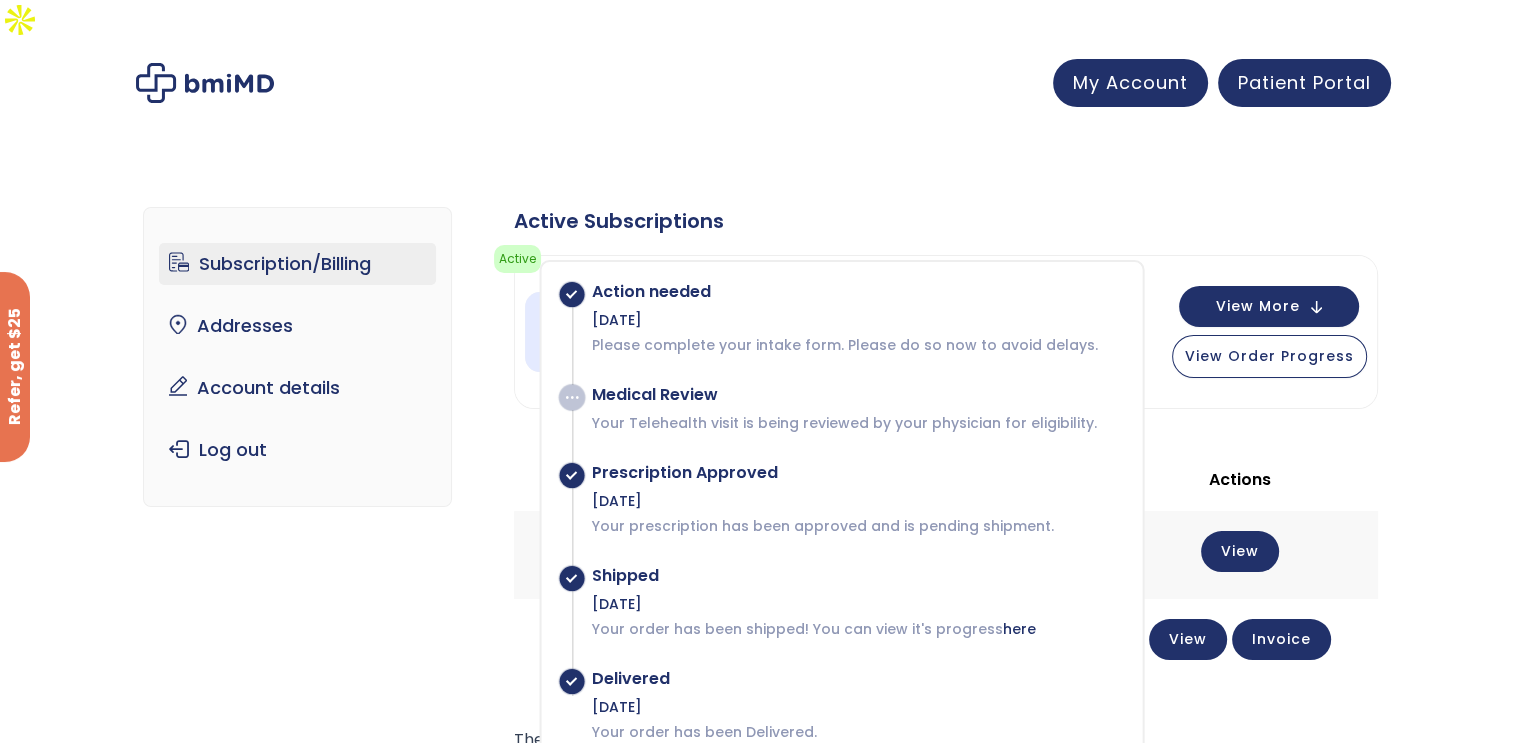 drag, startPoint x: 1304, startPoint y: 189, endPoint x: 1301, endPoint y: 176, distance: 13.341664 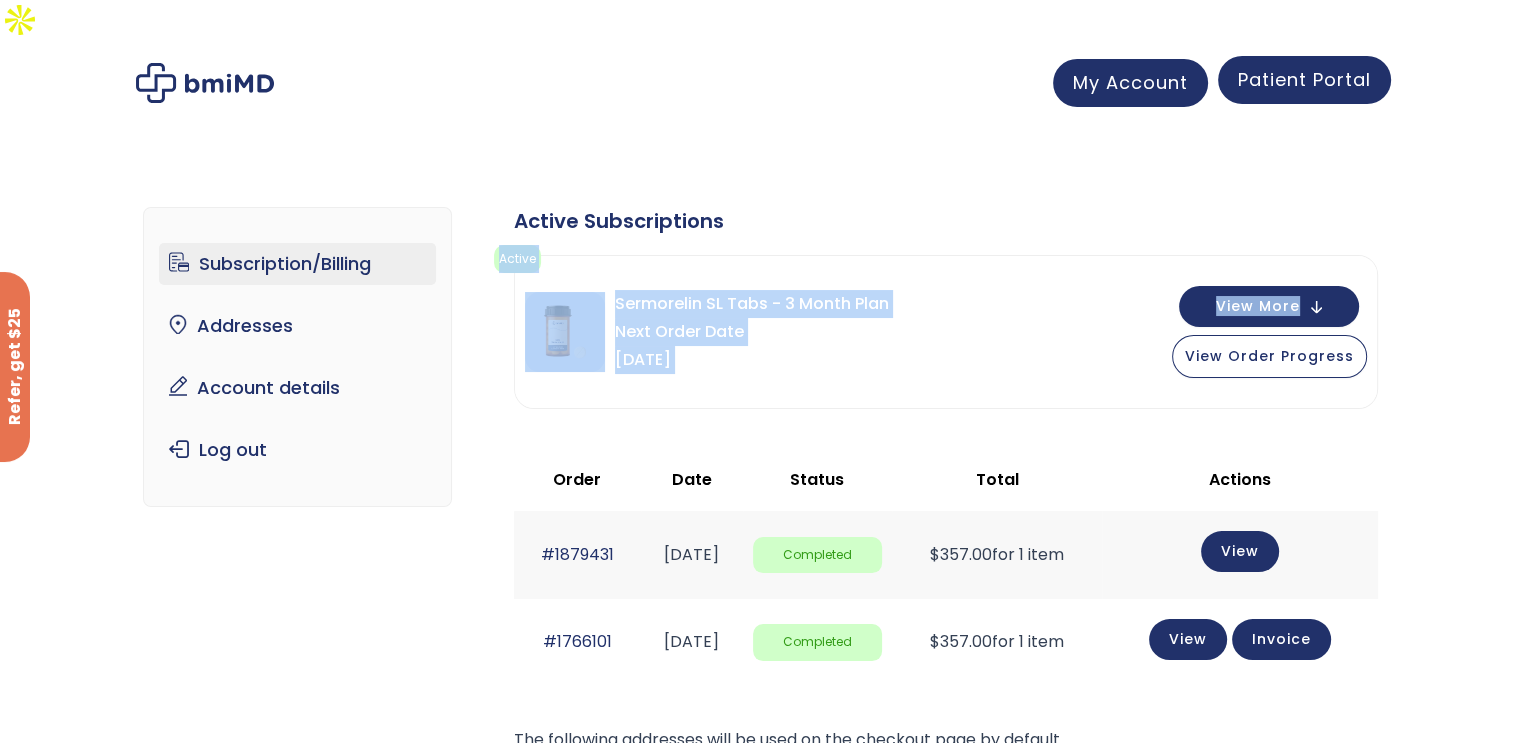 click on "Patient Portal" at bounding box center (1304, 80) 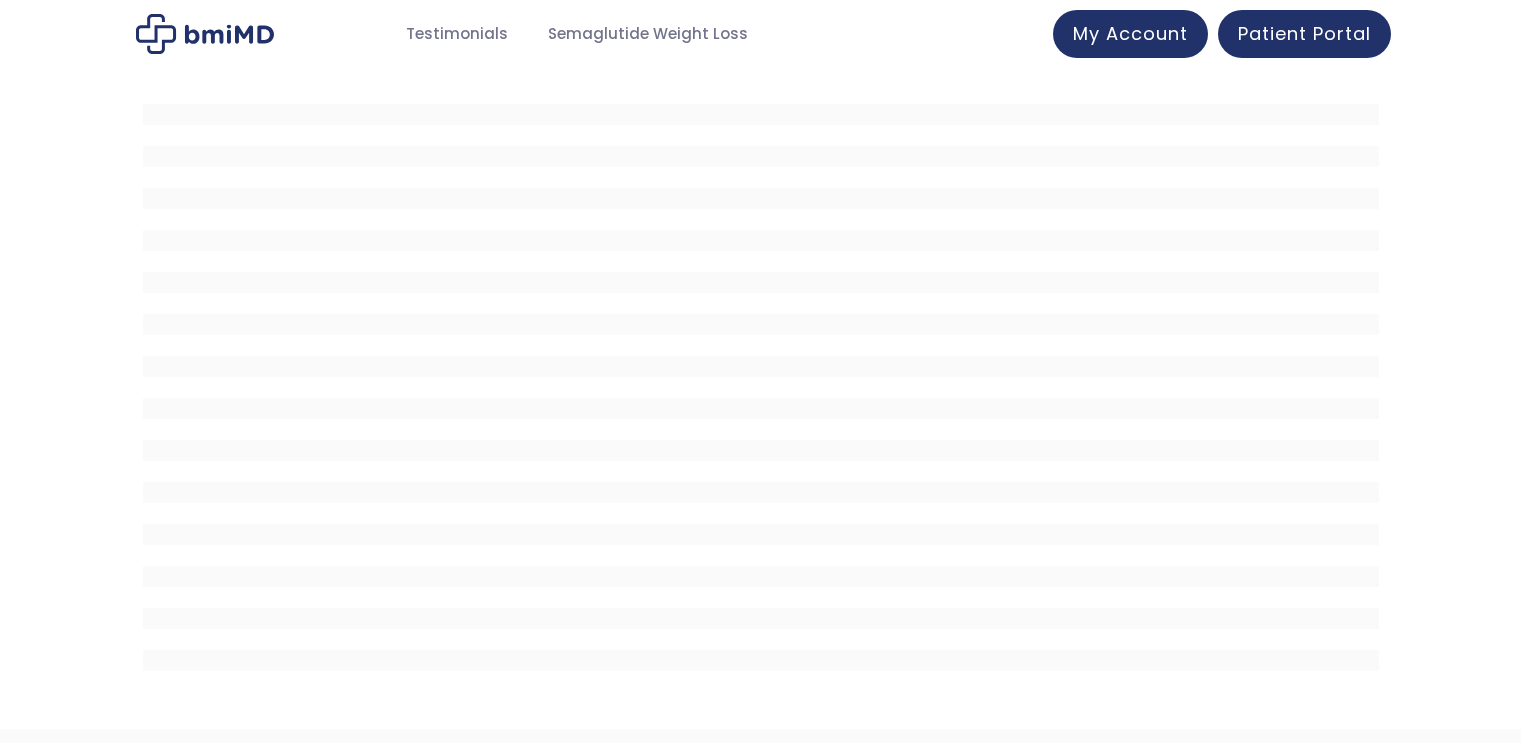 scroll, scrollTop: 0, scrollLeft: 0, axis: both 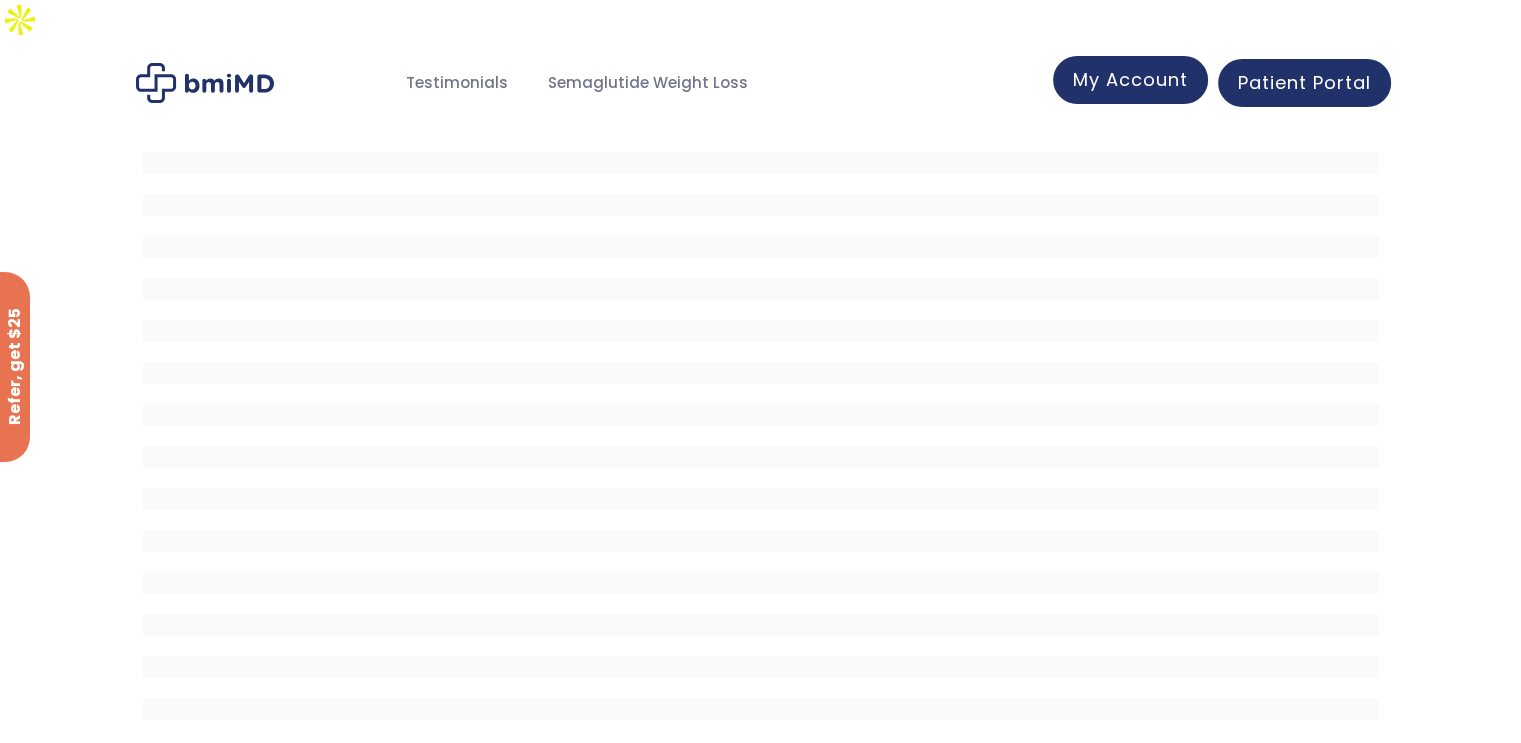 click on "My Account" at bounding box center [1130, 80] 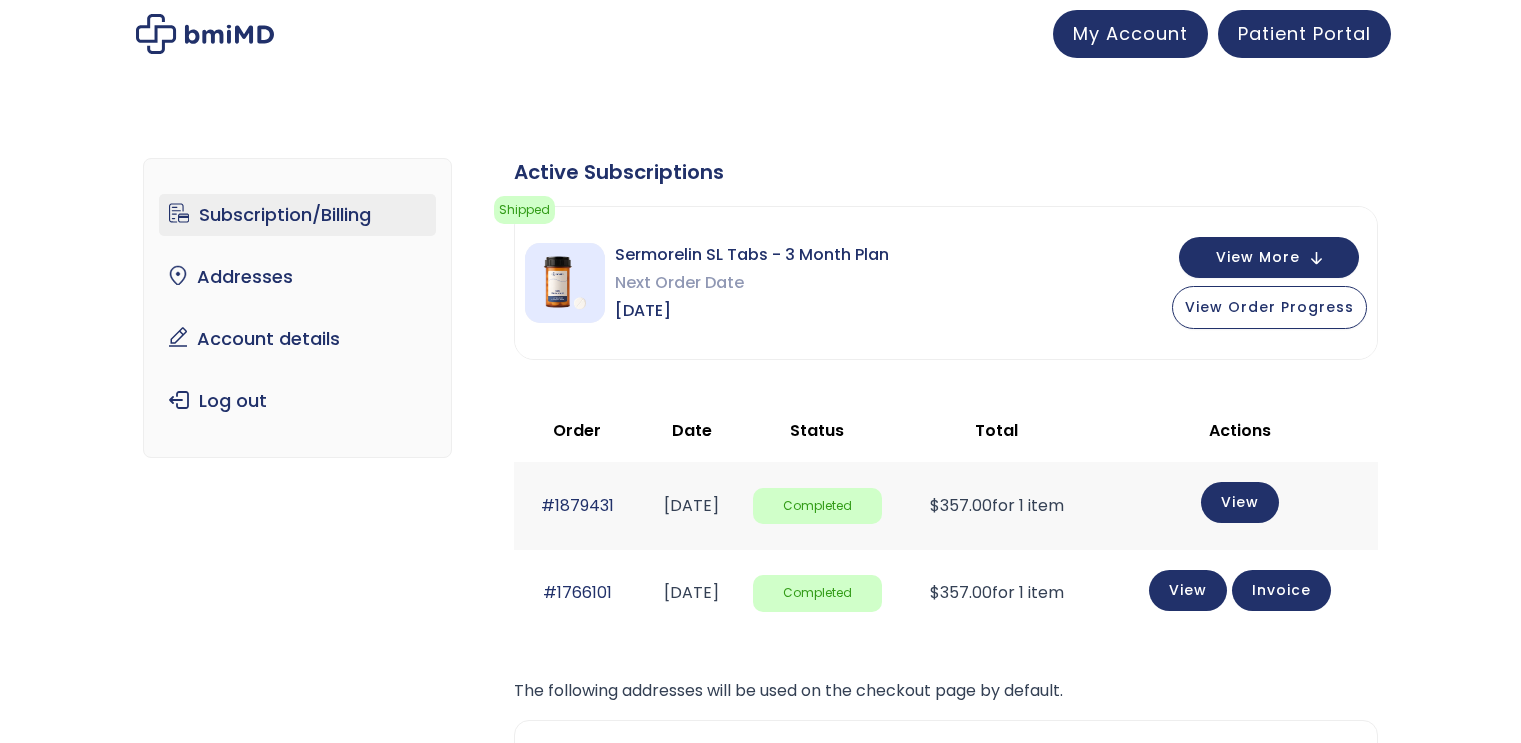 scroll, scrollTop: 0, scrollLeft: 0, axis: both 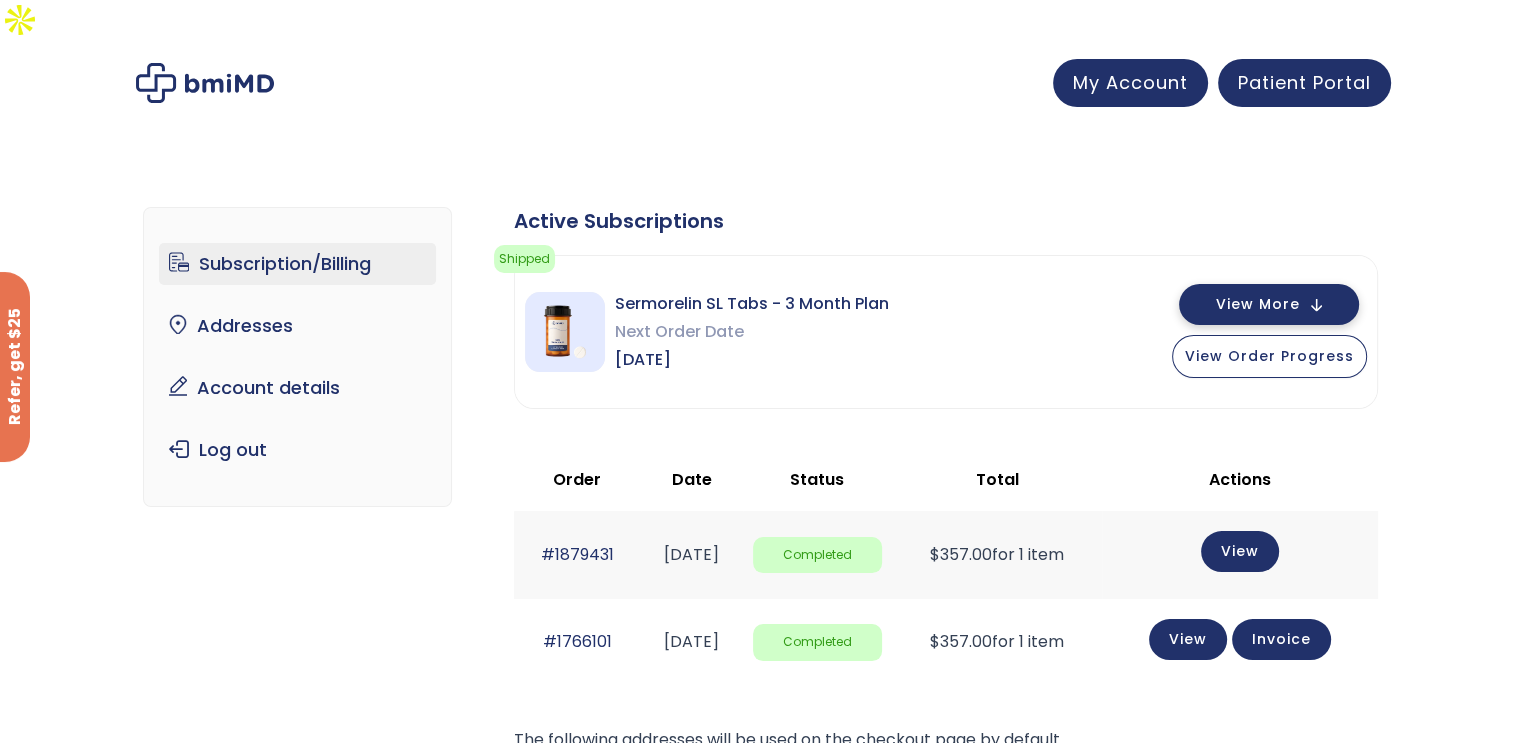 click on "View More" at bounding box center (1258, 304) 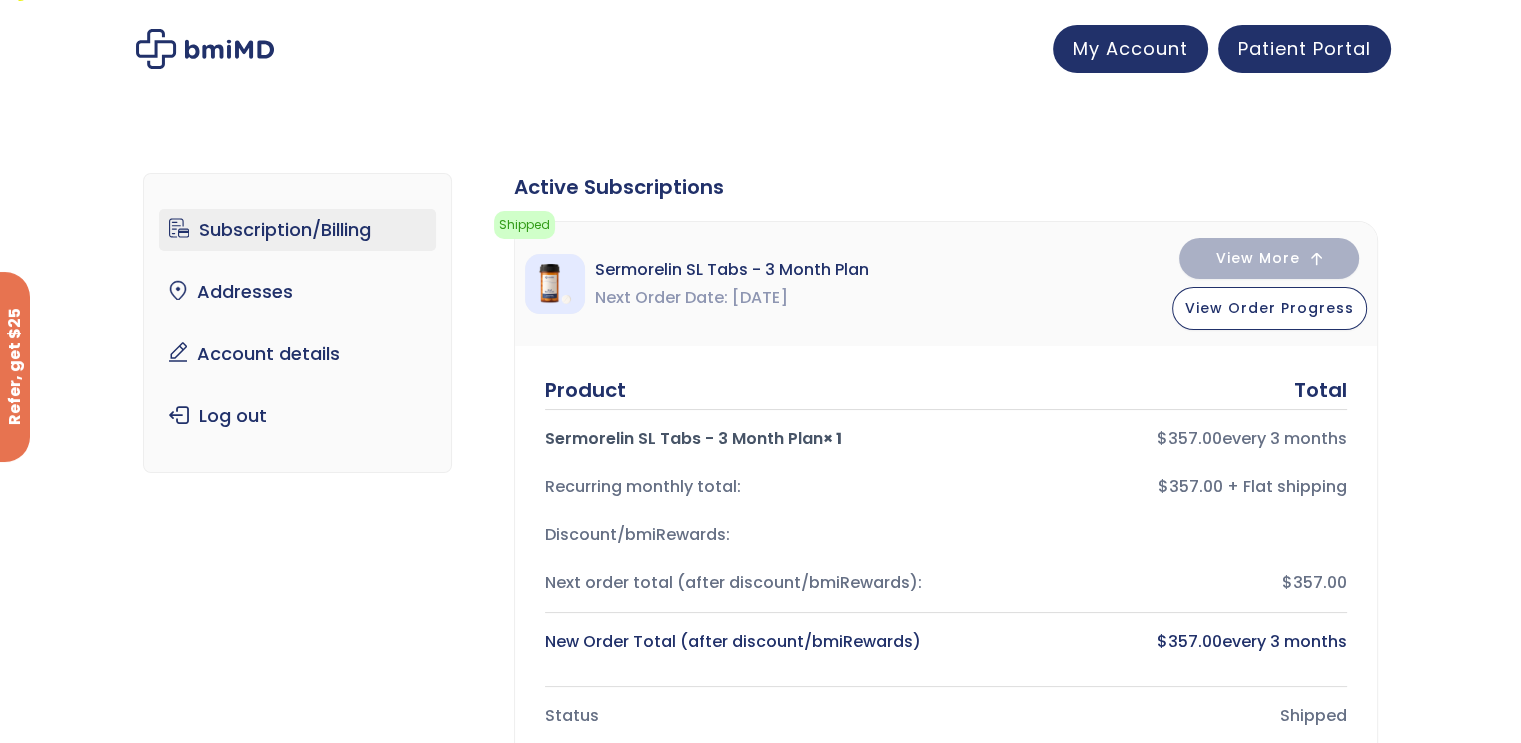 scroll, scrollTop: 0, scrollLeft: 0, axis: both 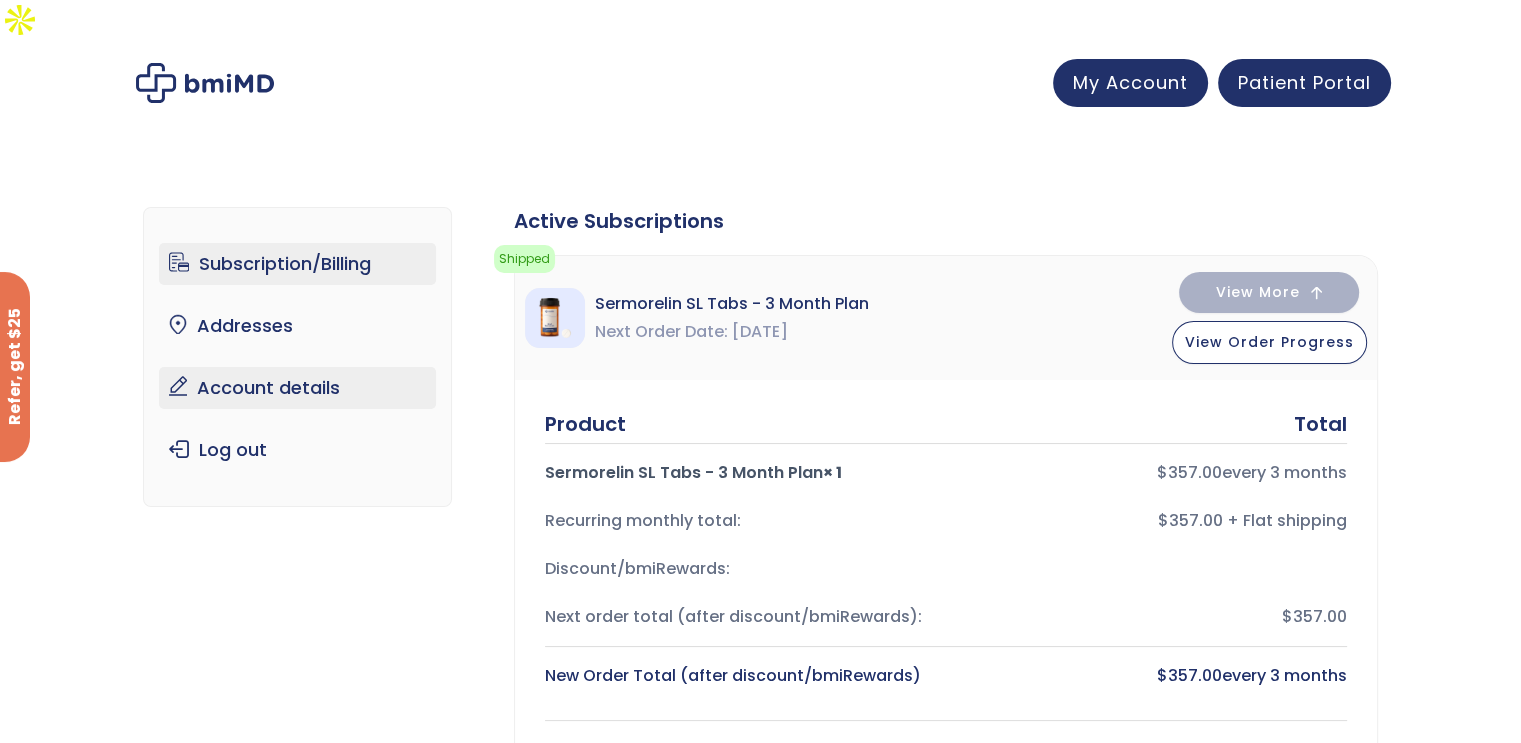 click on "Account details" at bounding box center (297, 388) 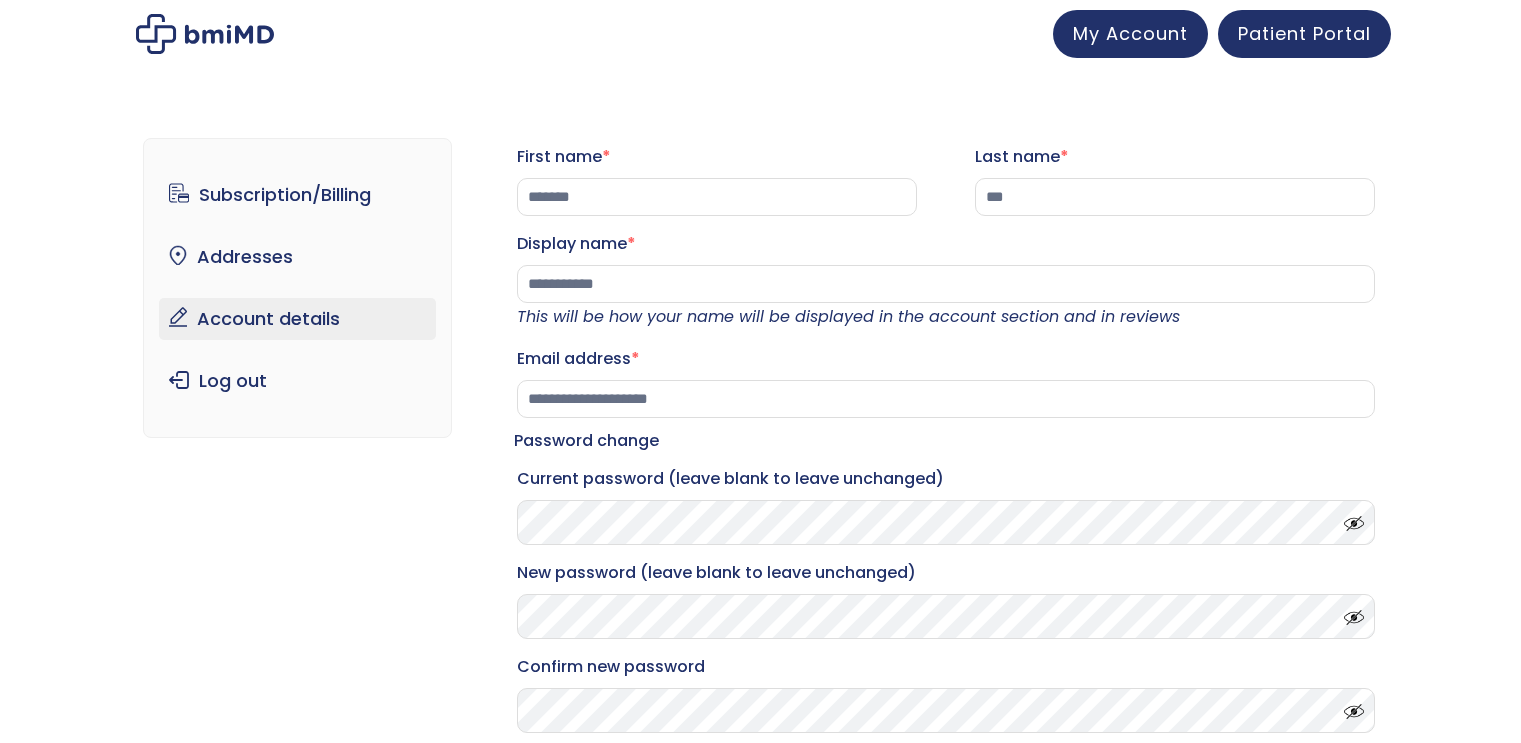 scroll, scrollTop: 0, scrollLeft: 0, axis: both 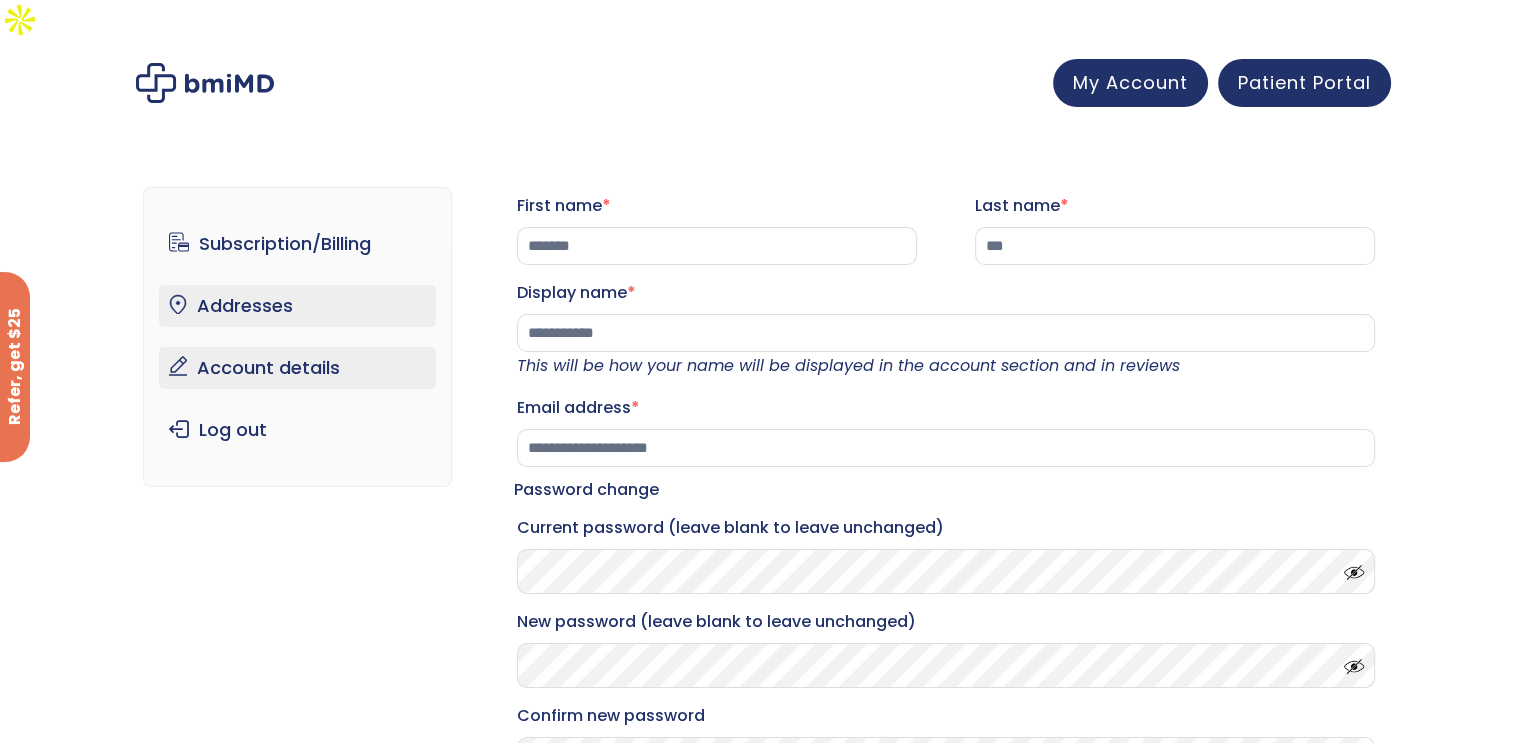click on "Addresses" at bounding box center (297, 306) 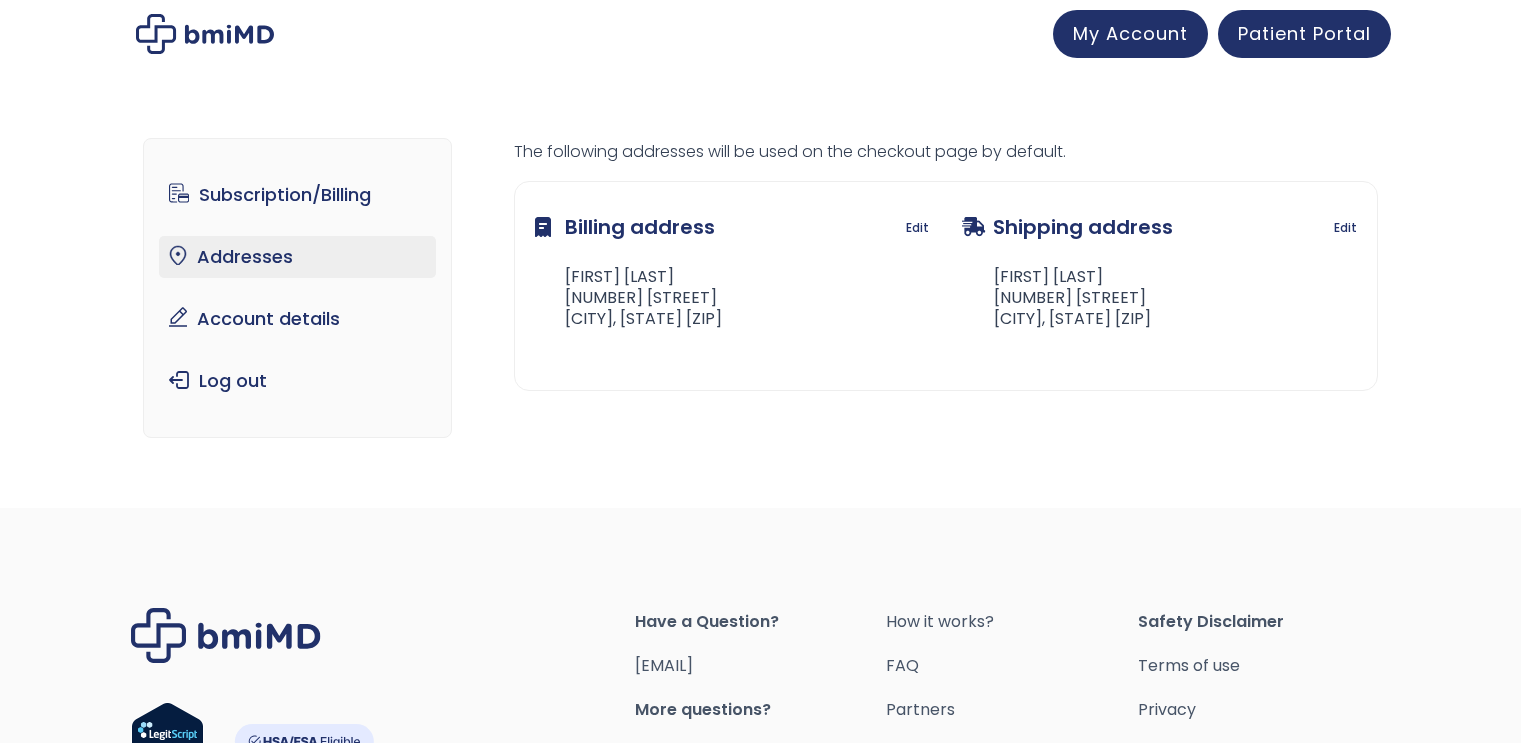 scroll, scrollTop: 0, scrollLeft: 0, axis: both 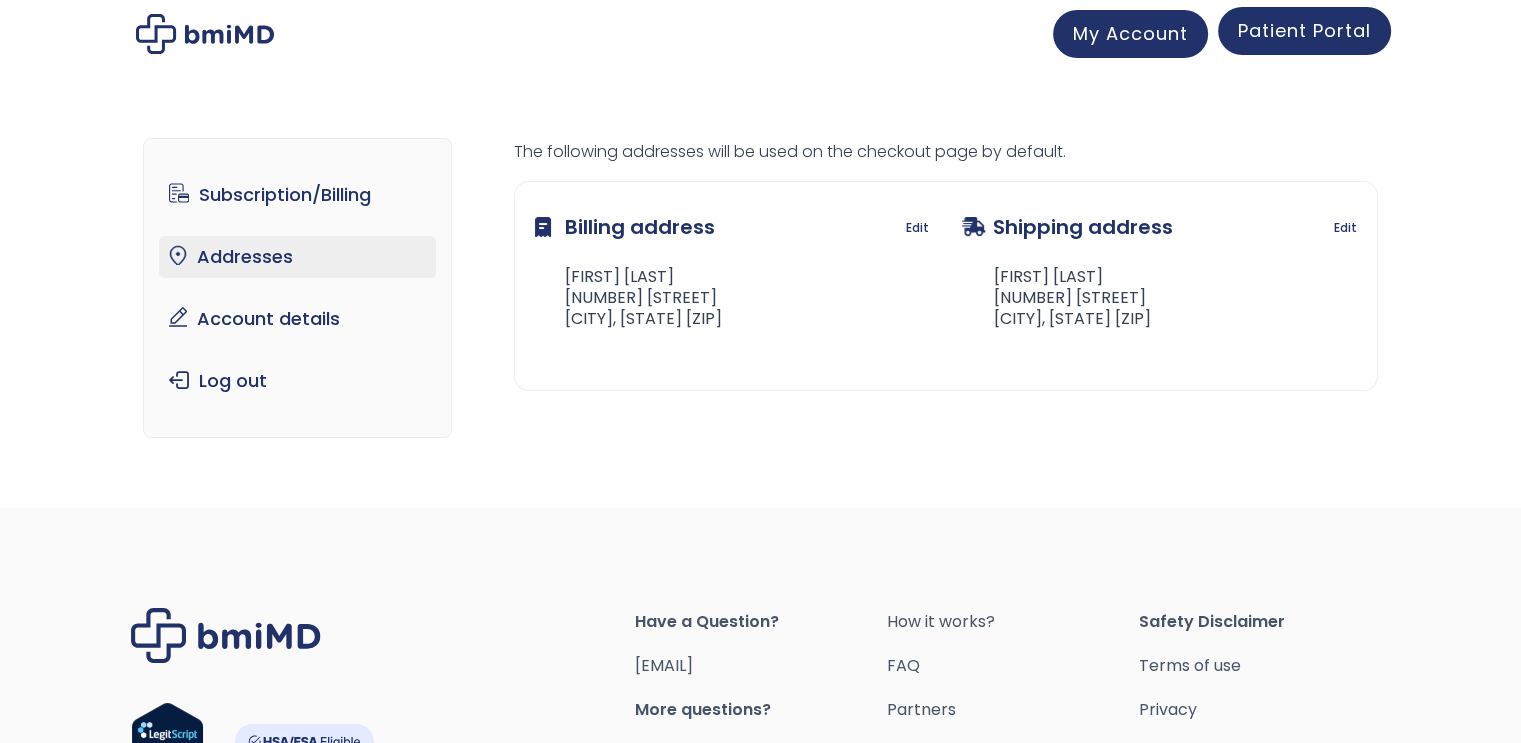 click on "Patient Portal" at bounding box center [1304, 31] 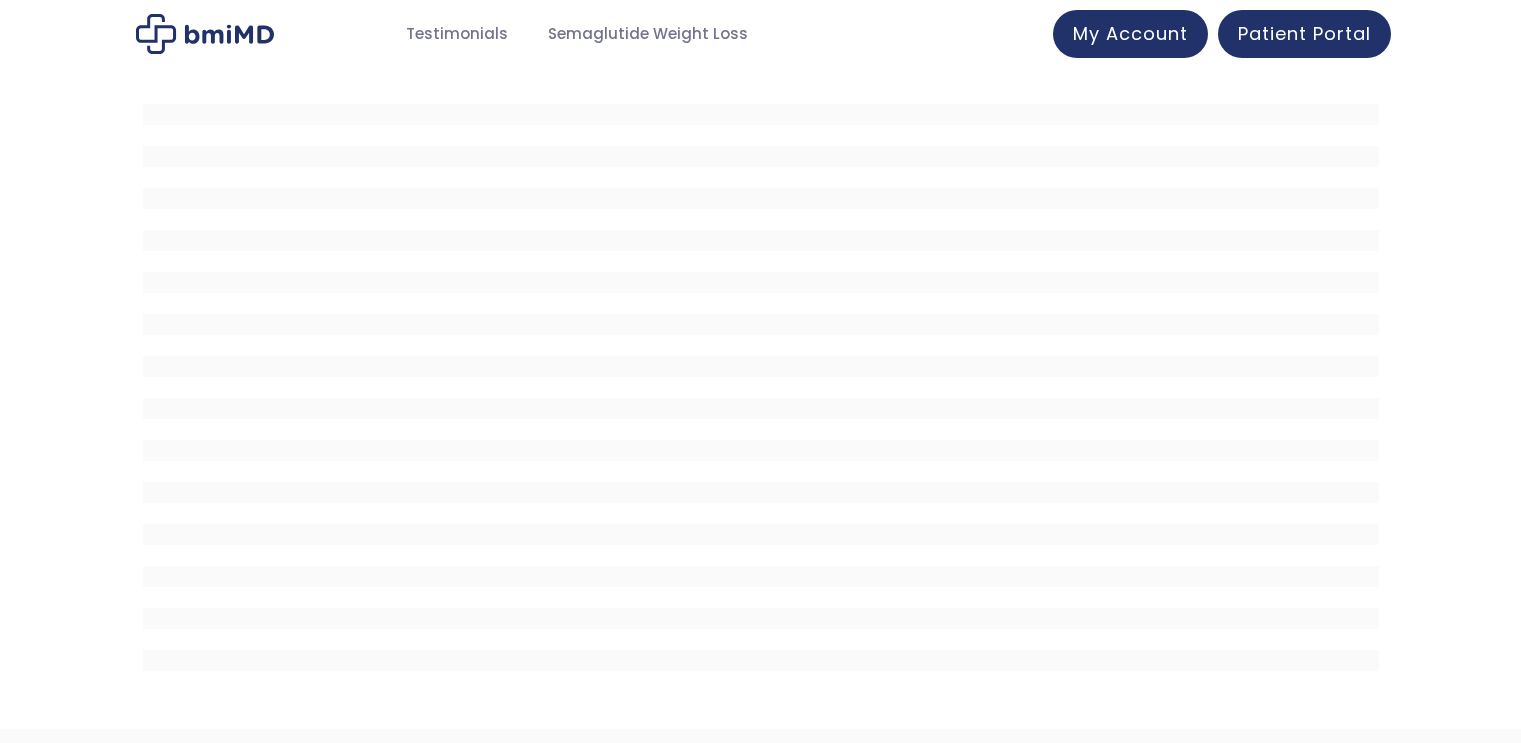 scroll, scrollTop: 0, scrollLeft: 0, axis: both 